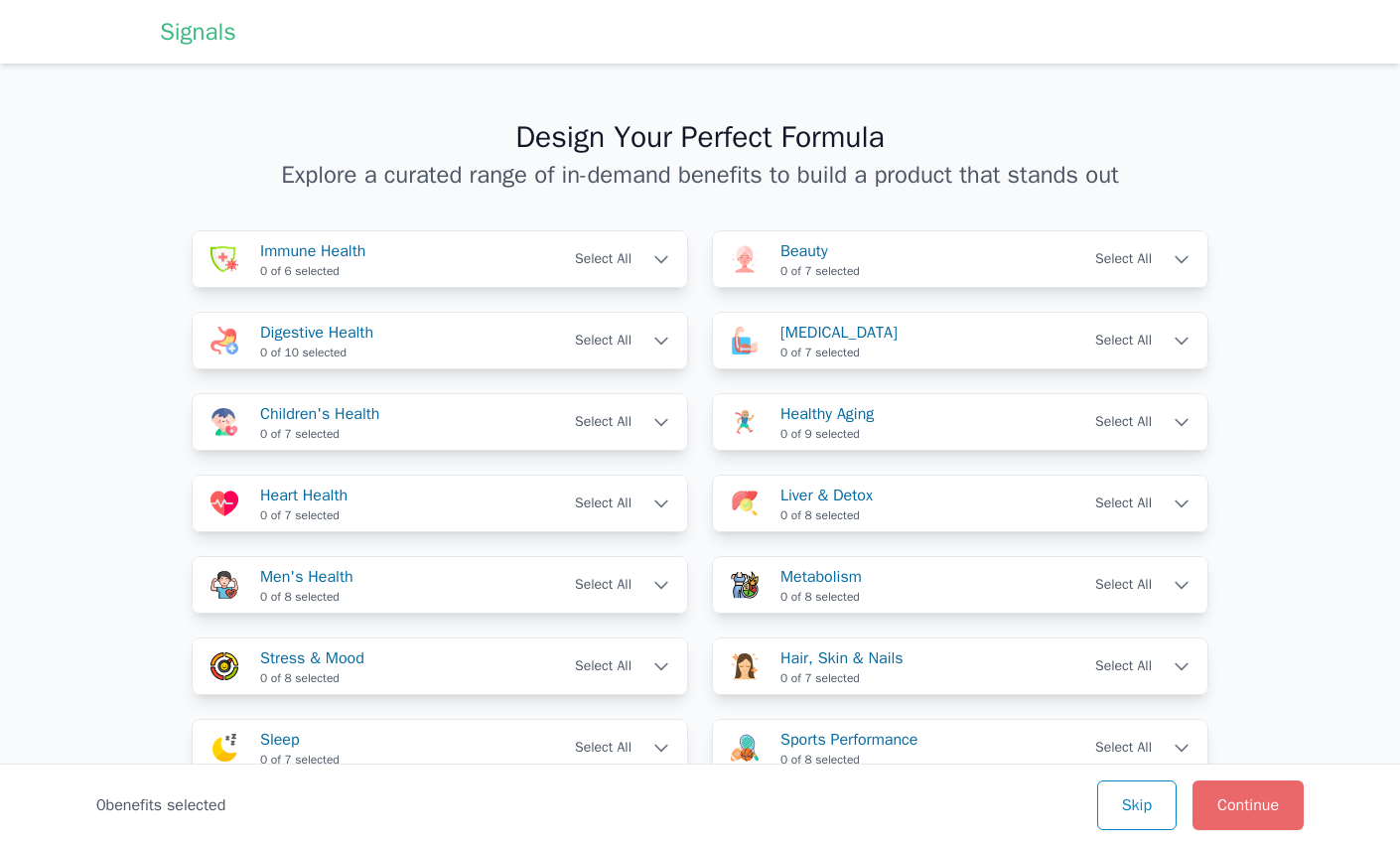 scroll, scrollTop: 0, scrollLeft: 0, axis: both 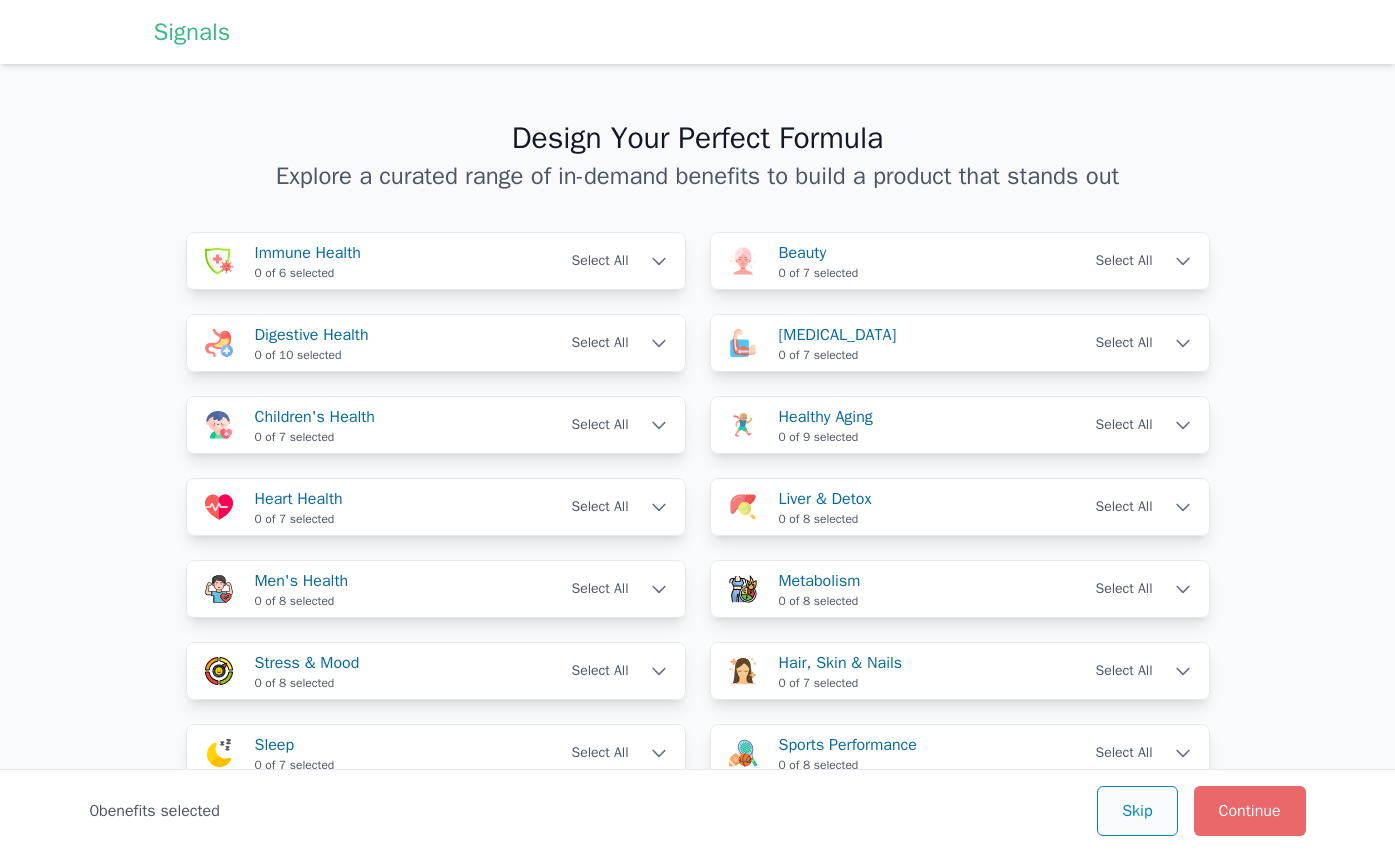 click on "Skip" at bounding box center [1137, 811] 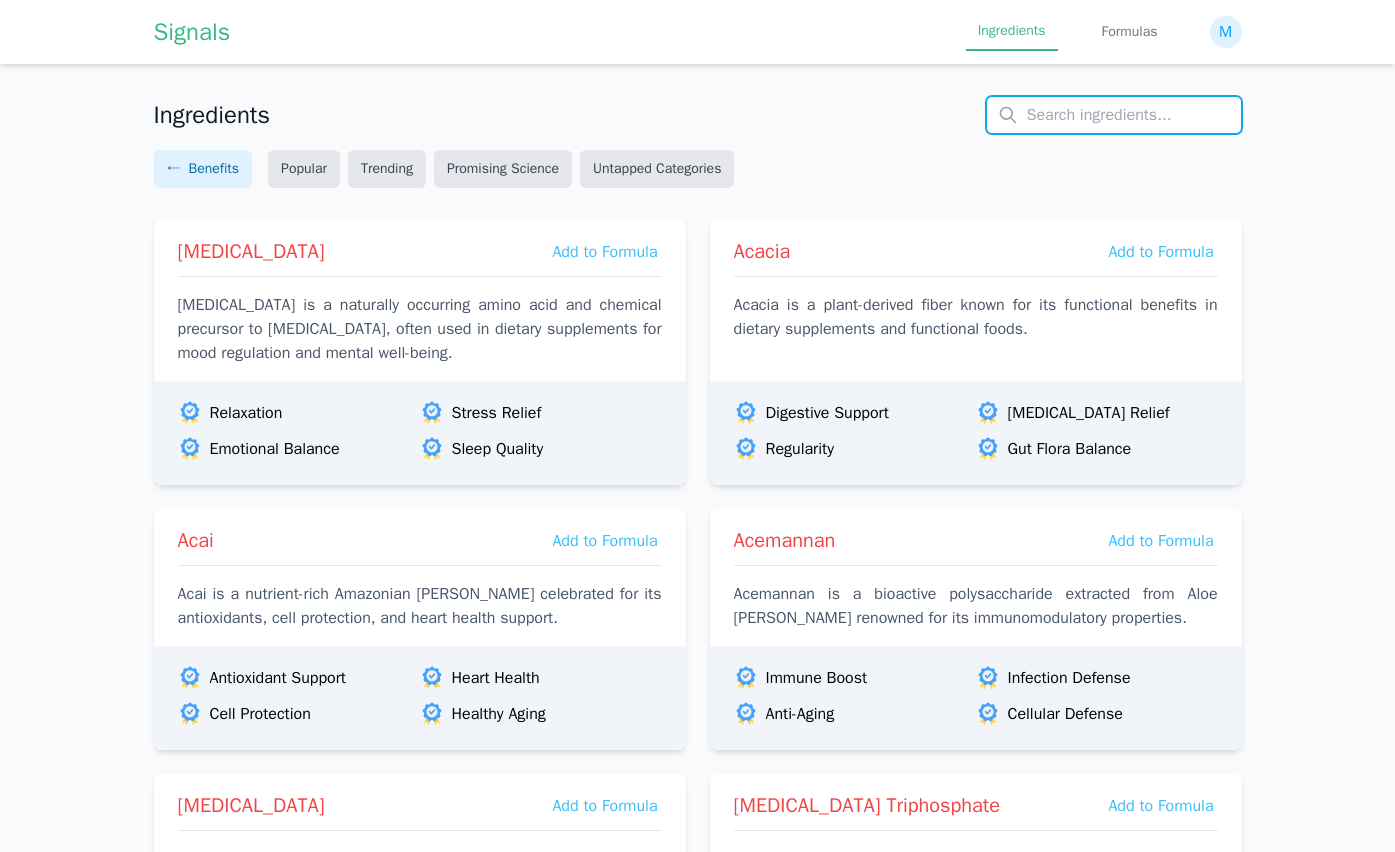 click at bounding box center (1114, 115) 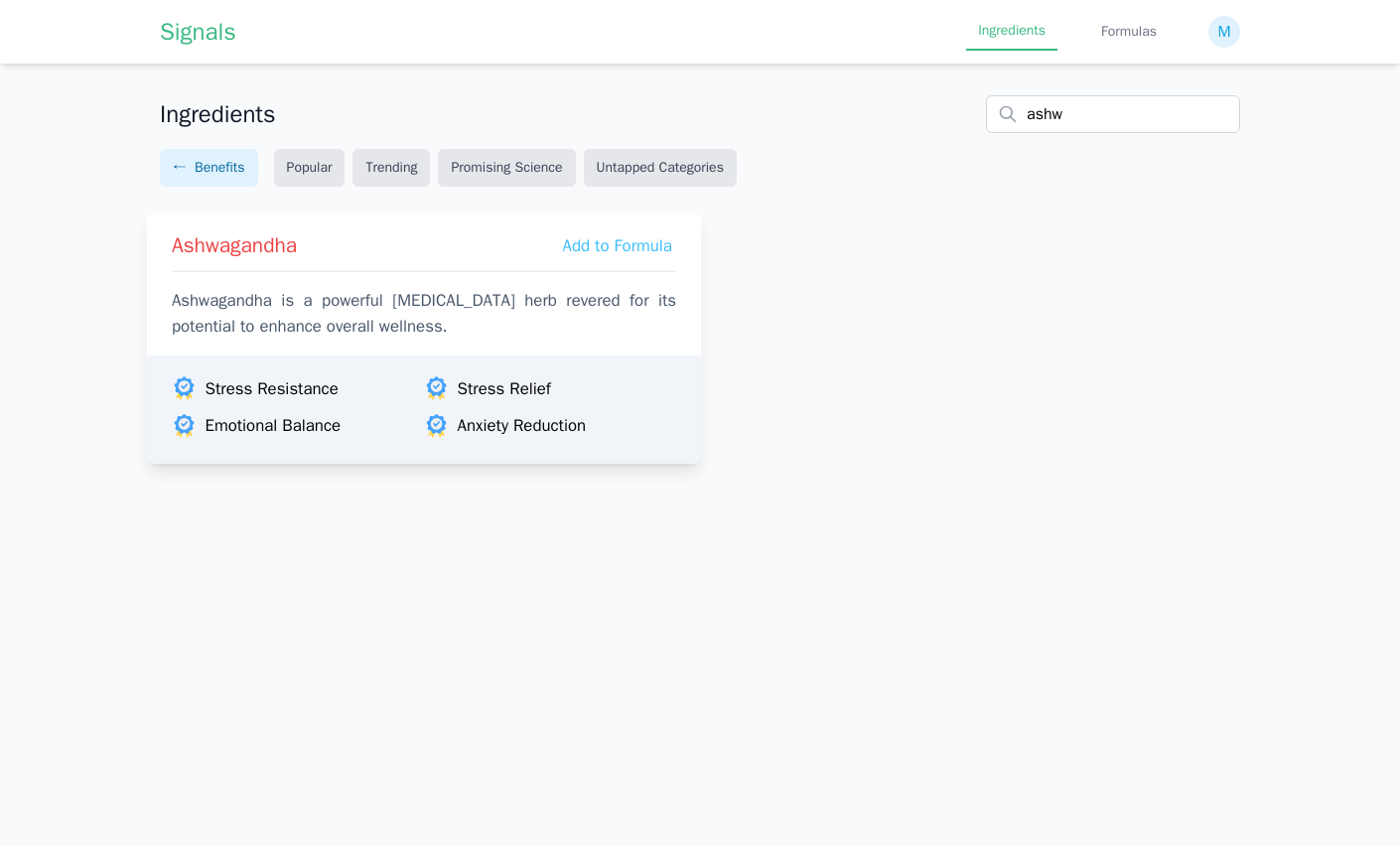click on "Ashwagandha  Add to Formula" at bounding box center [424, 246] 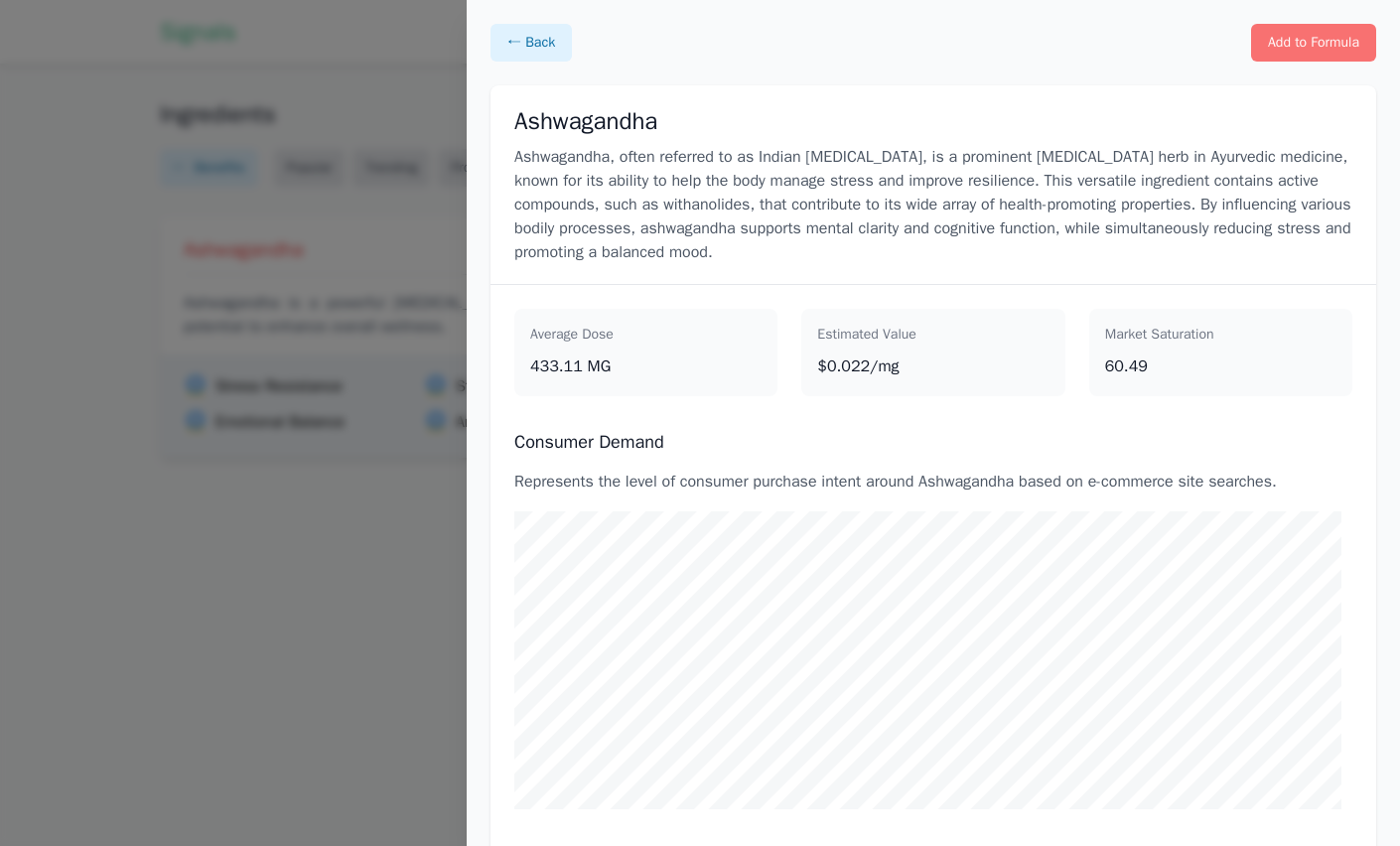 click at bounding box center (700, 423) 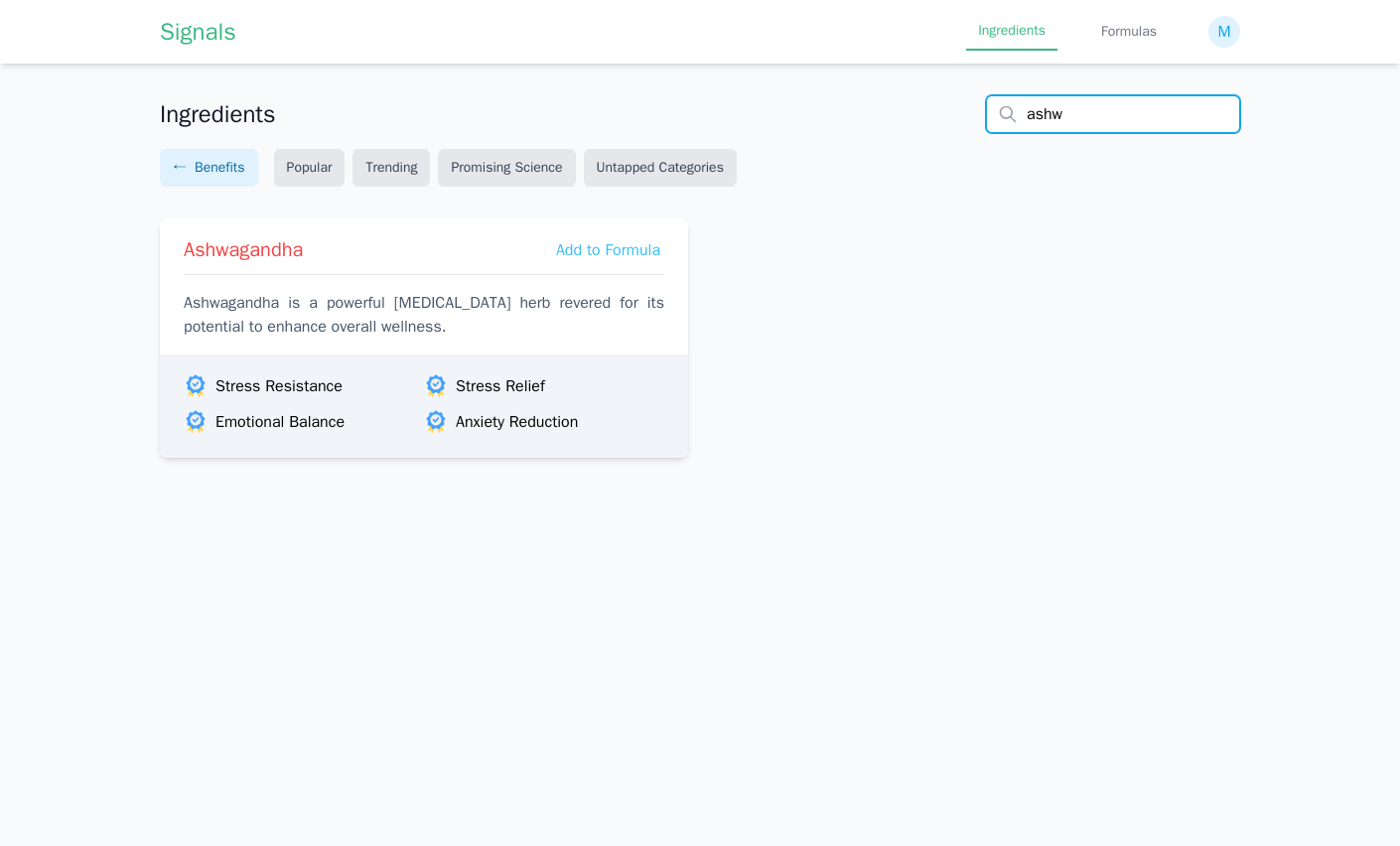 drag, startPoint x: 1071, startPoint y: 118, endPoint x: 1032, endPoint y: 116, distance: 39.05125 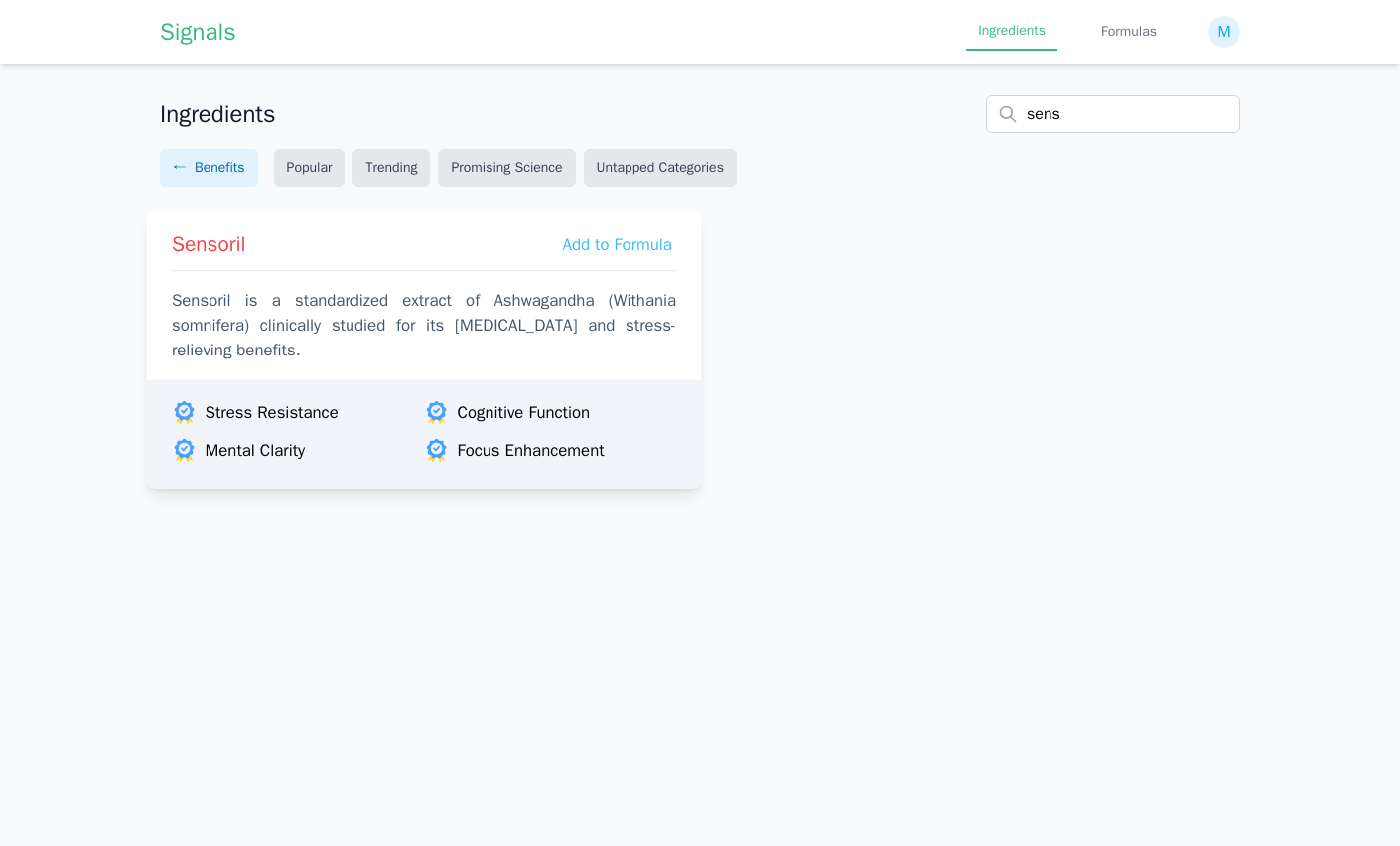 click on "Sensoril is a standardized extract of Ashwagandha (Withania somnifera) clinically studied for its adaptogenic and stress-relieving benefits." at bounding box center [424, 326] 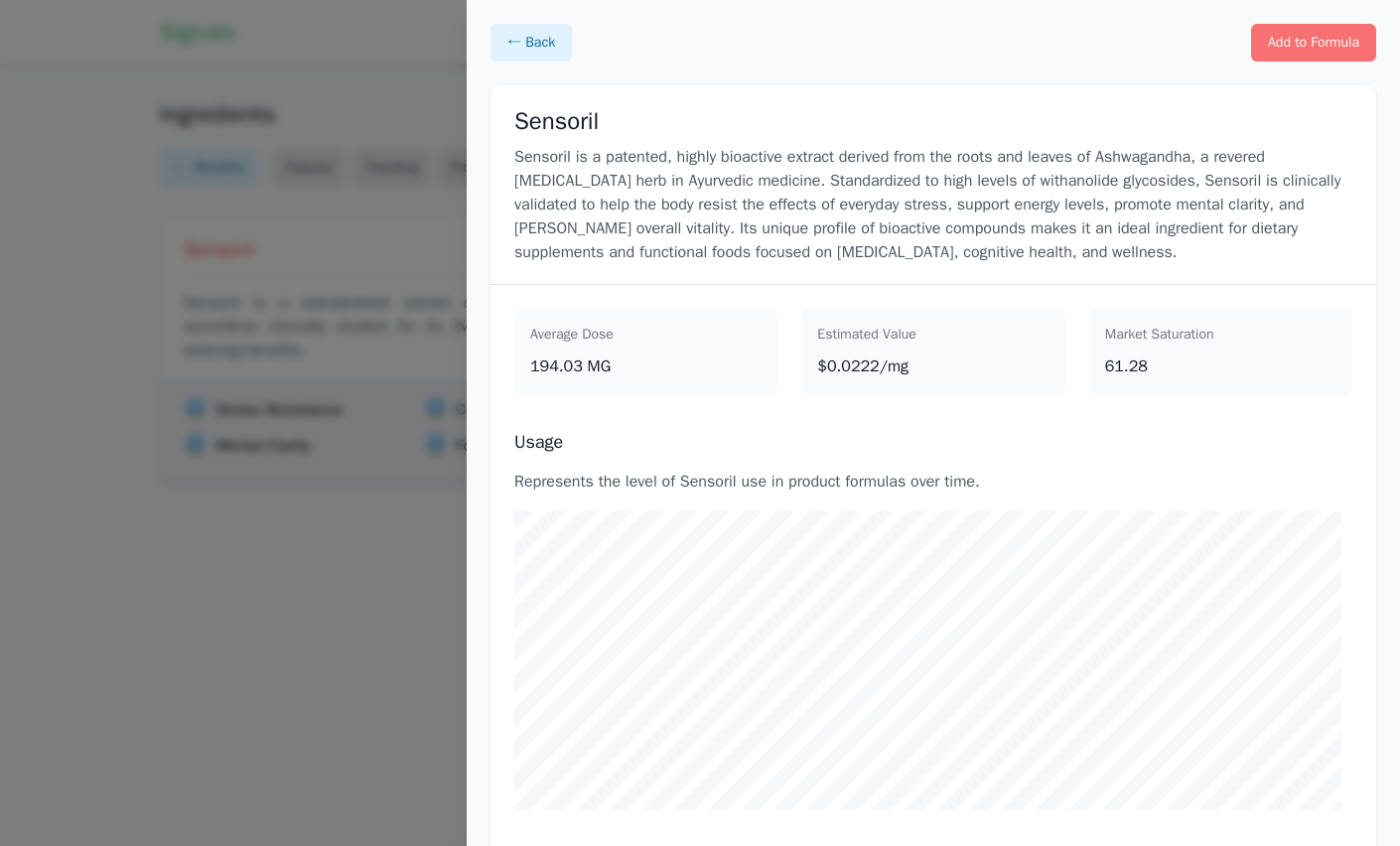 click at bounding box center [700, 423] 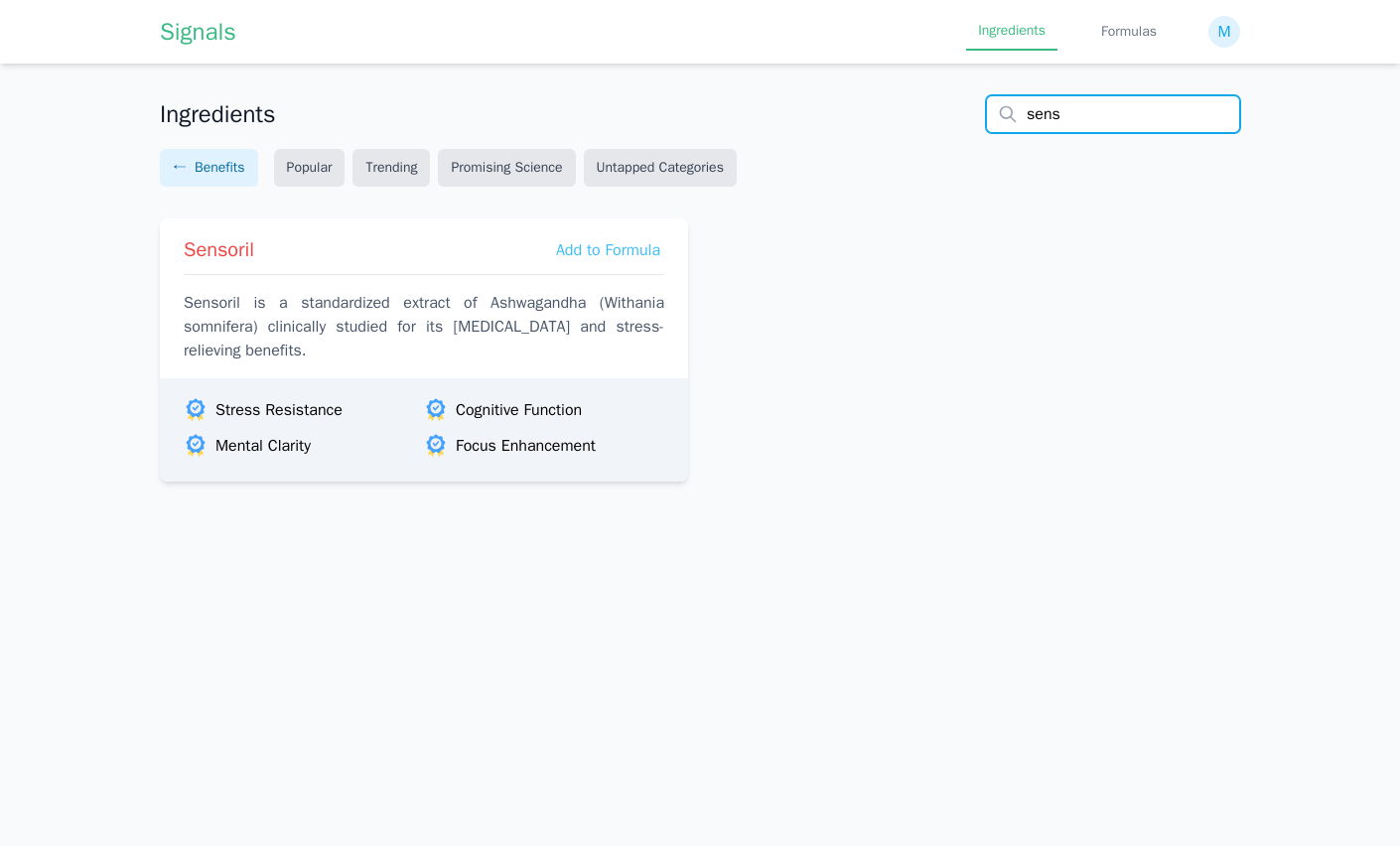 click on "sens" at bounding box center (1113, 114) 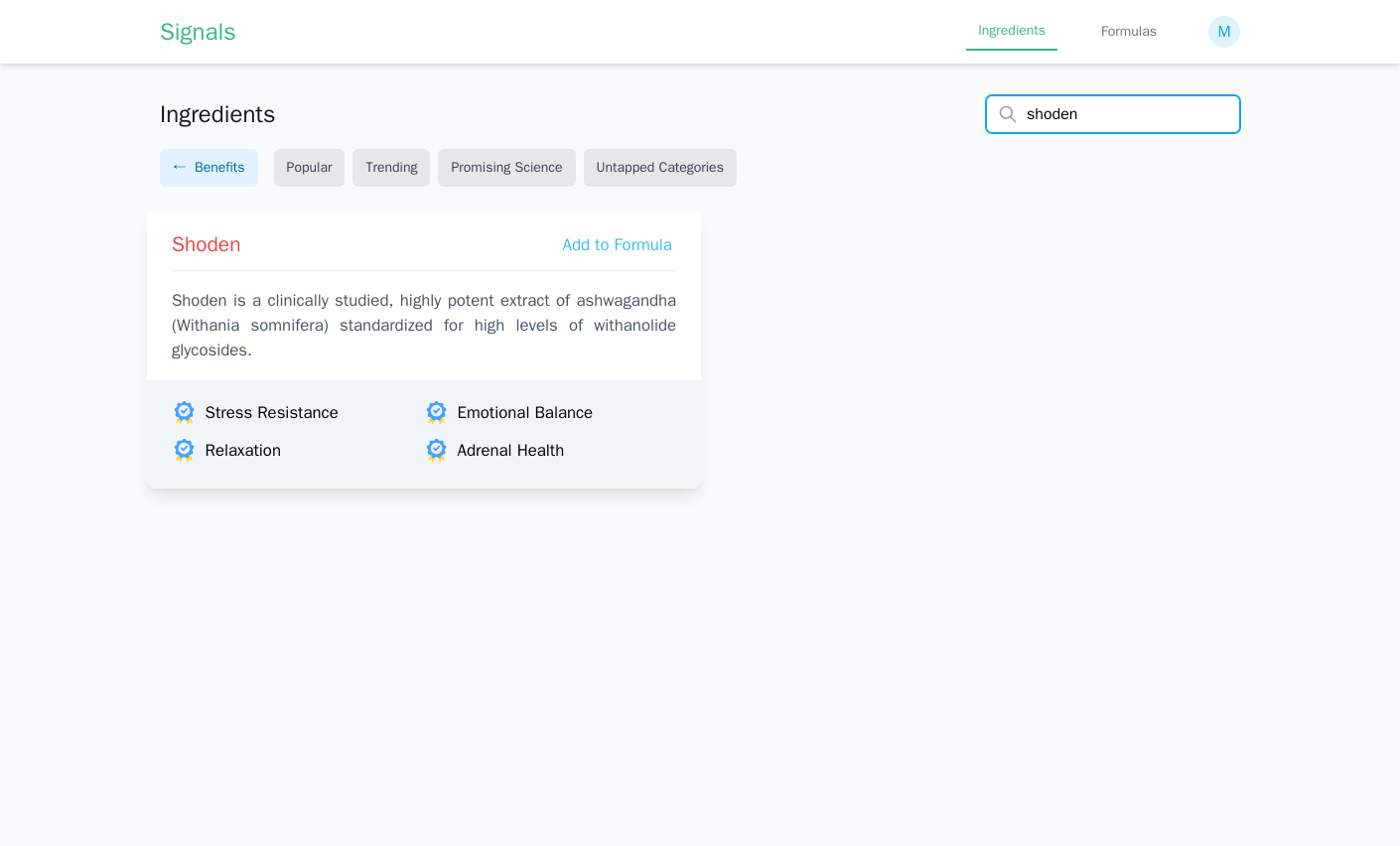 type on "shoden" 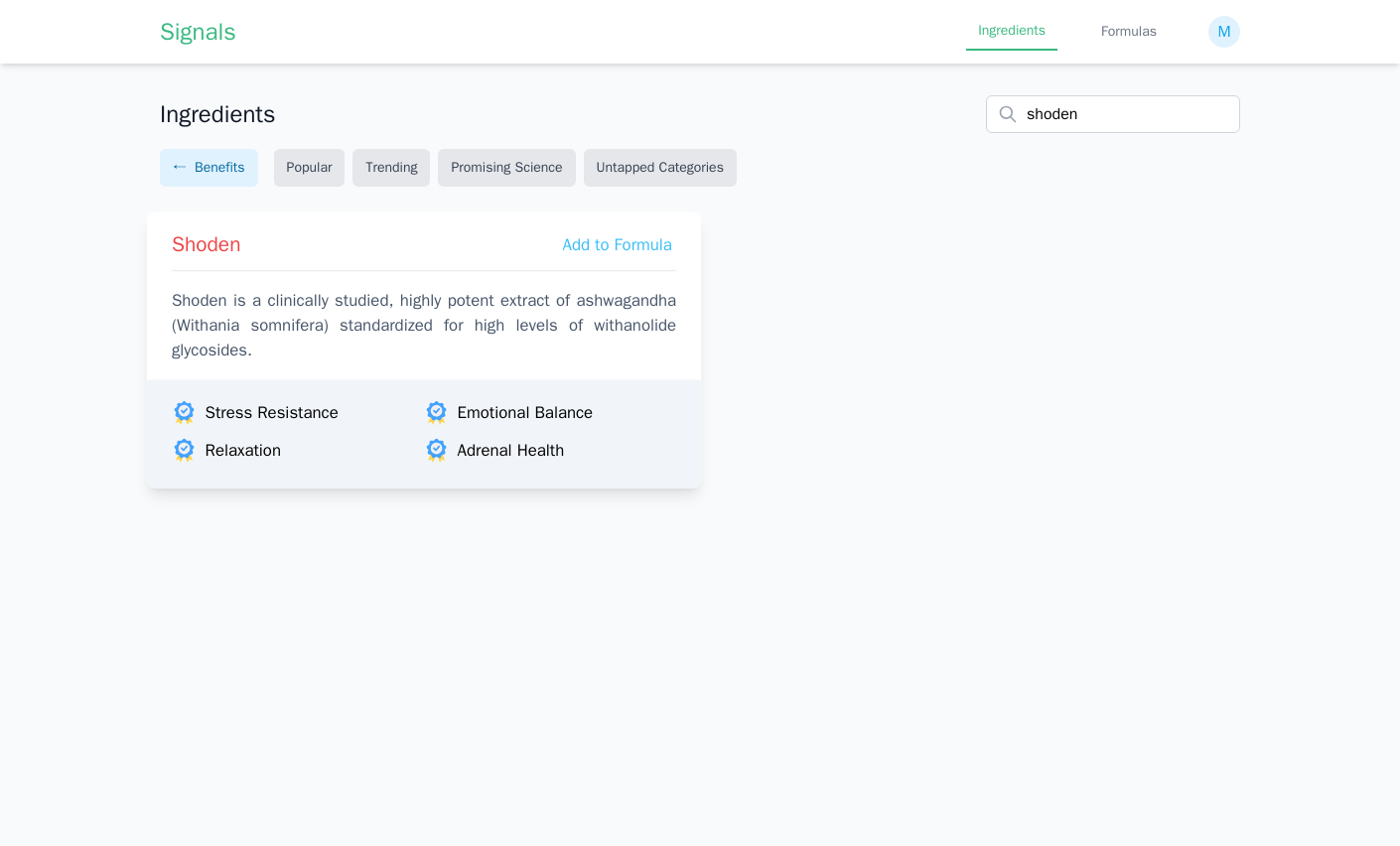 click on "Shoden is a clinically studied, highly potent extract of ashwagandha (Withania somnifera) standardized for high levels of withanolide glycosides." at bounding box center [424, 326] 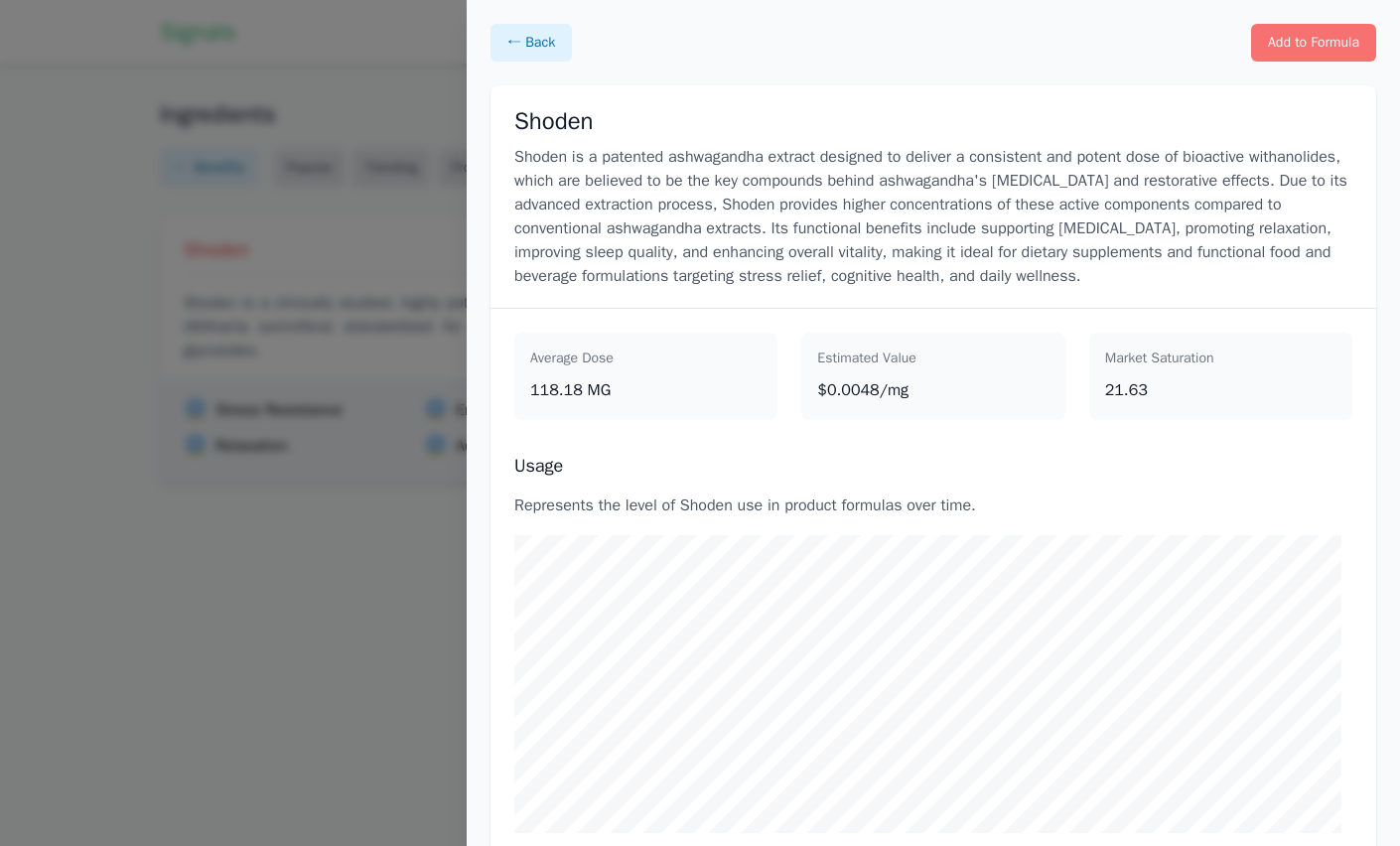 click at bounding box center (700, 423) 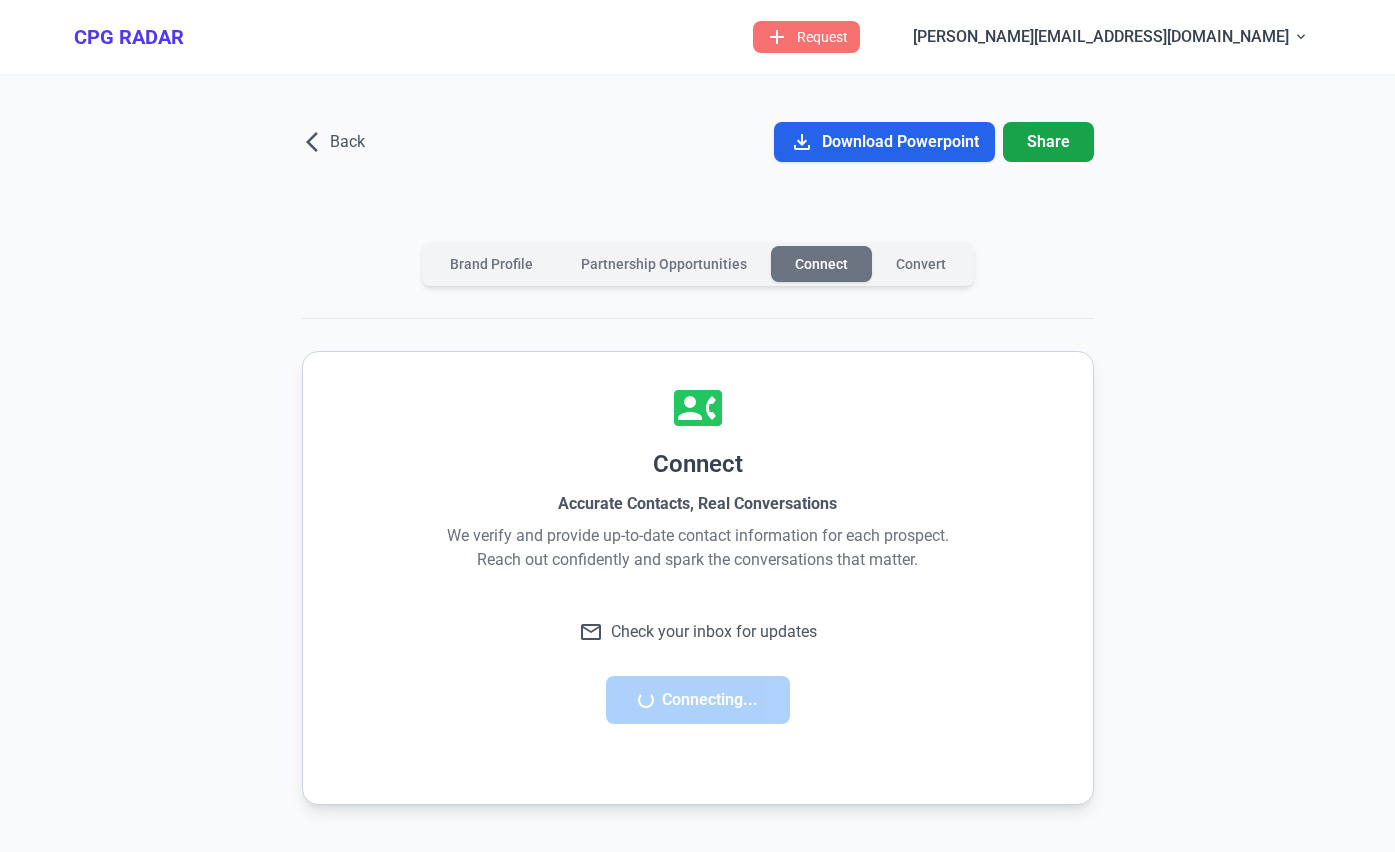 scroll, scrollTop: 0, scrollLeft: 0, axis: both 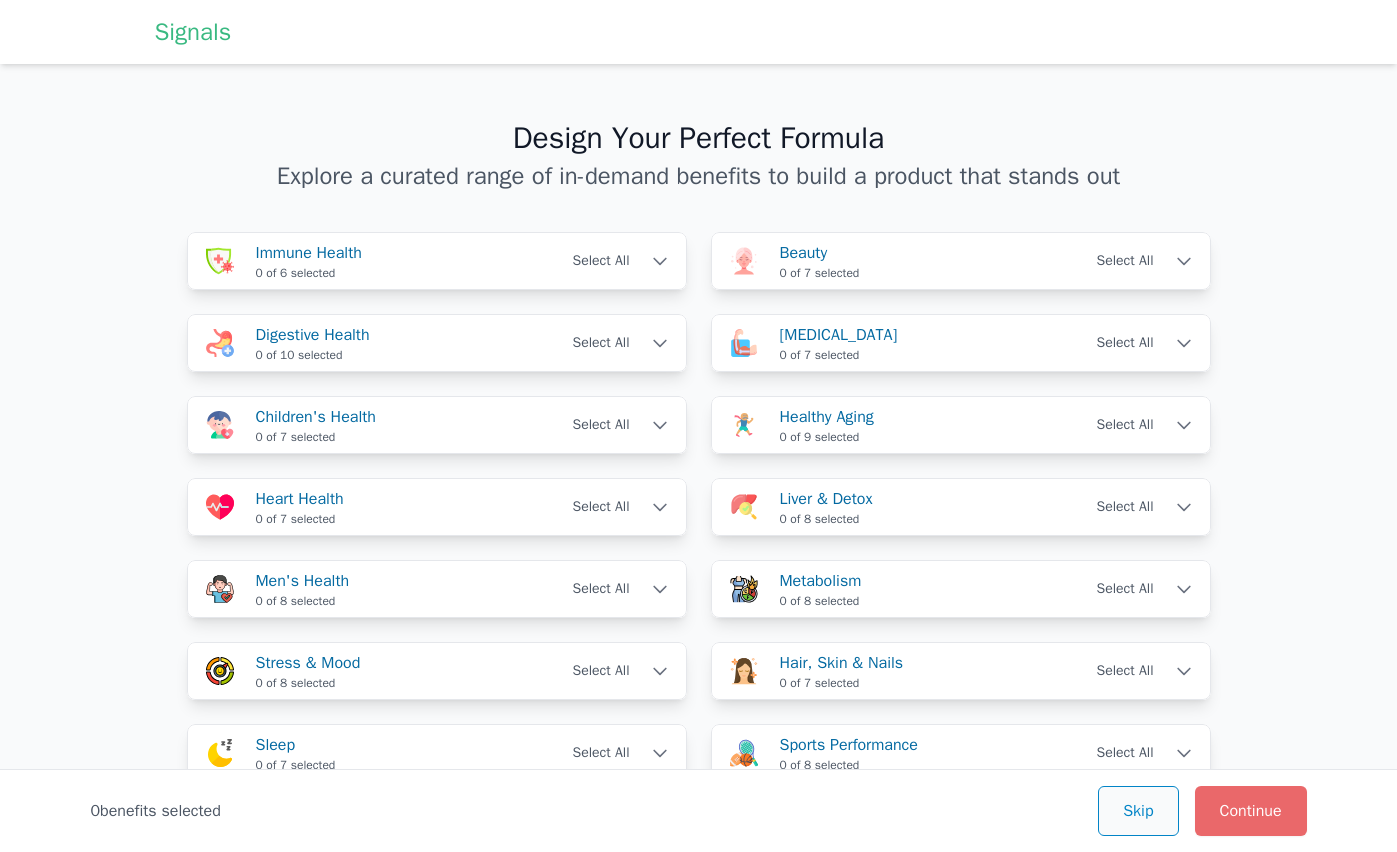 click on "Skip" at bounding box center [1138, 811] 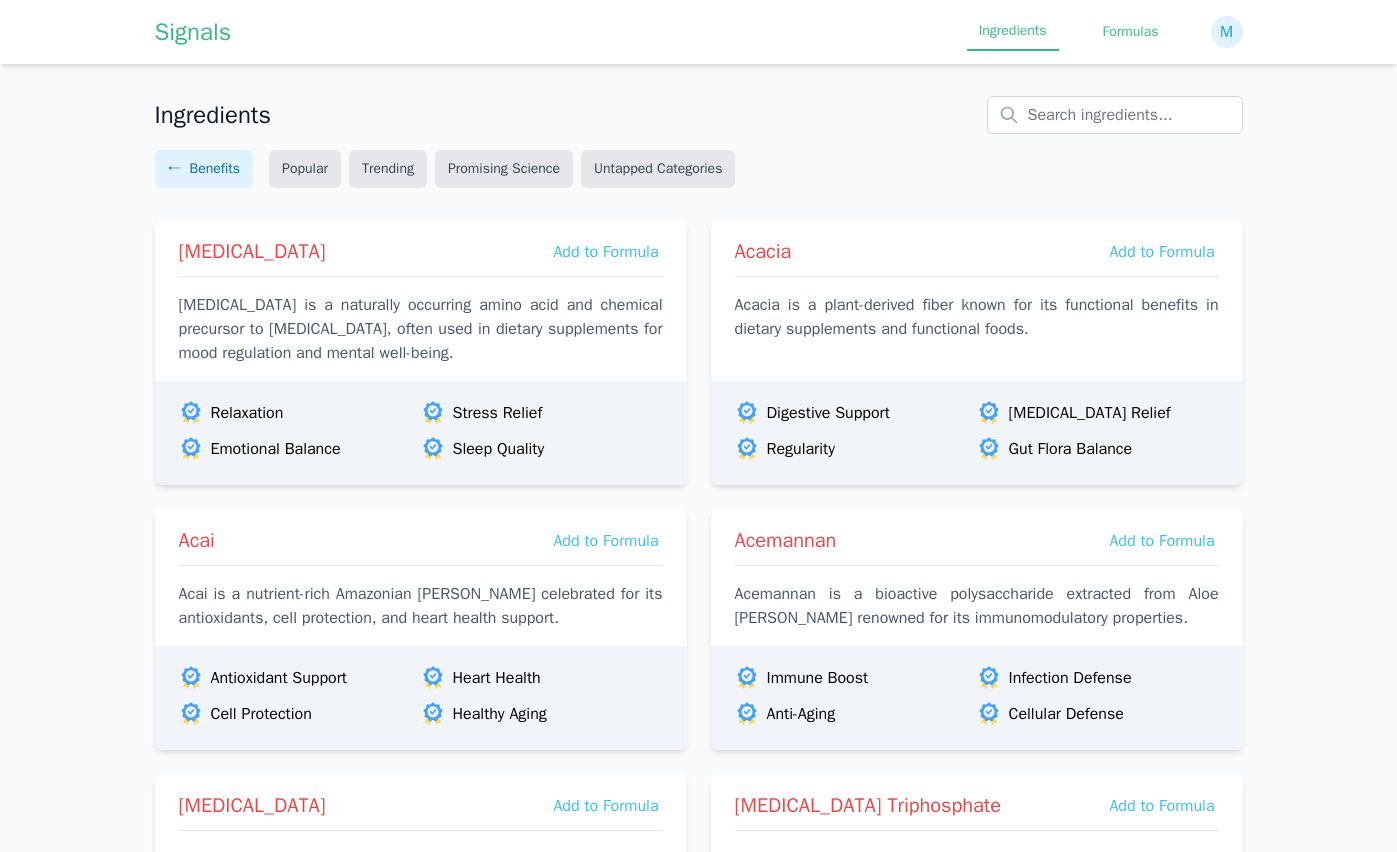 click on "Formulas" at bounding box center [1131, 32] 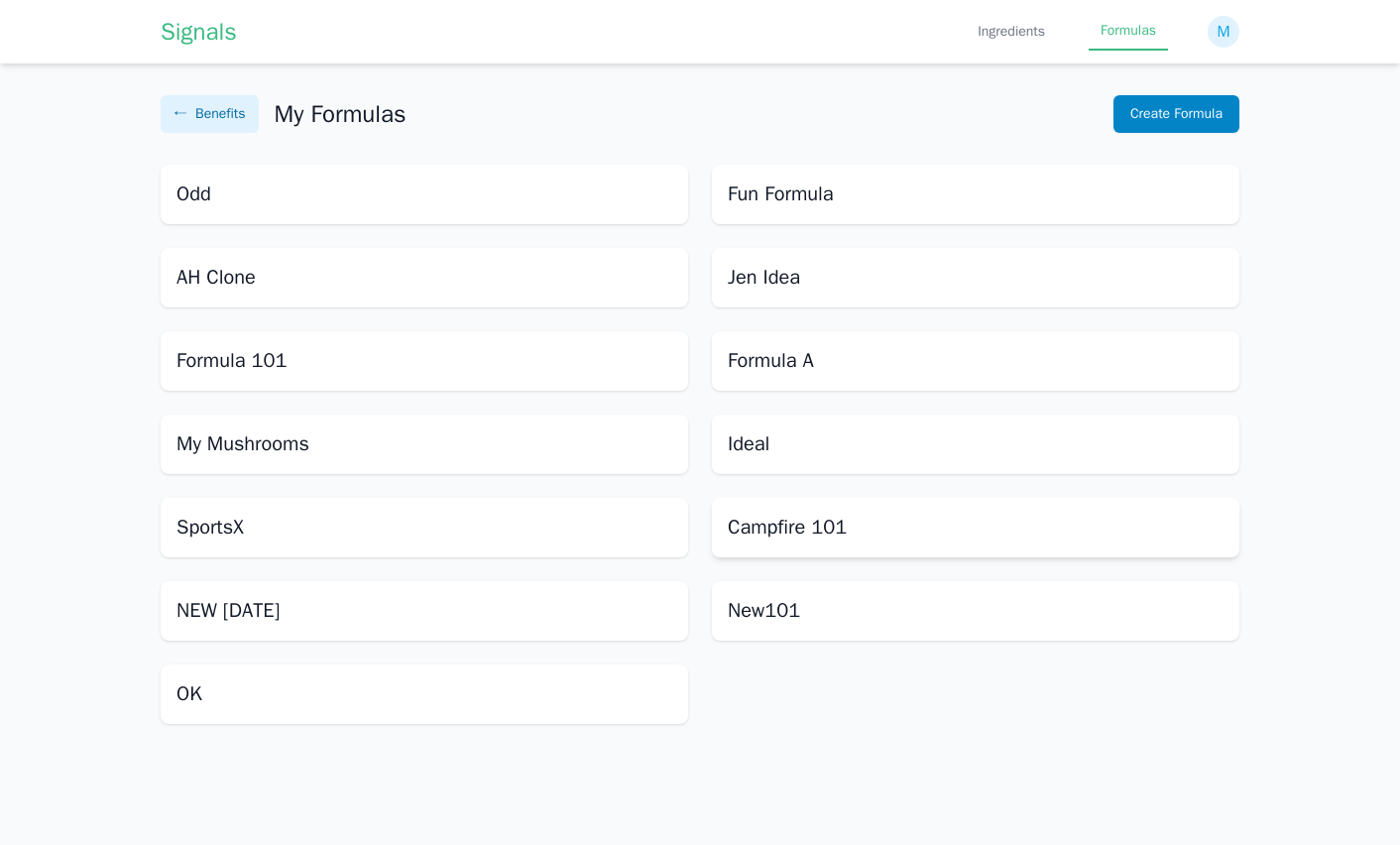 click on "Campfire 101" at bounding box center (976, 528) 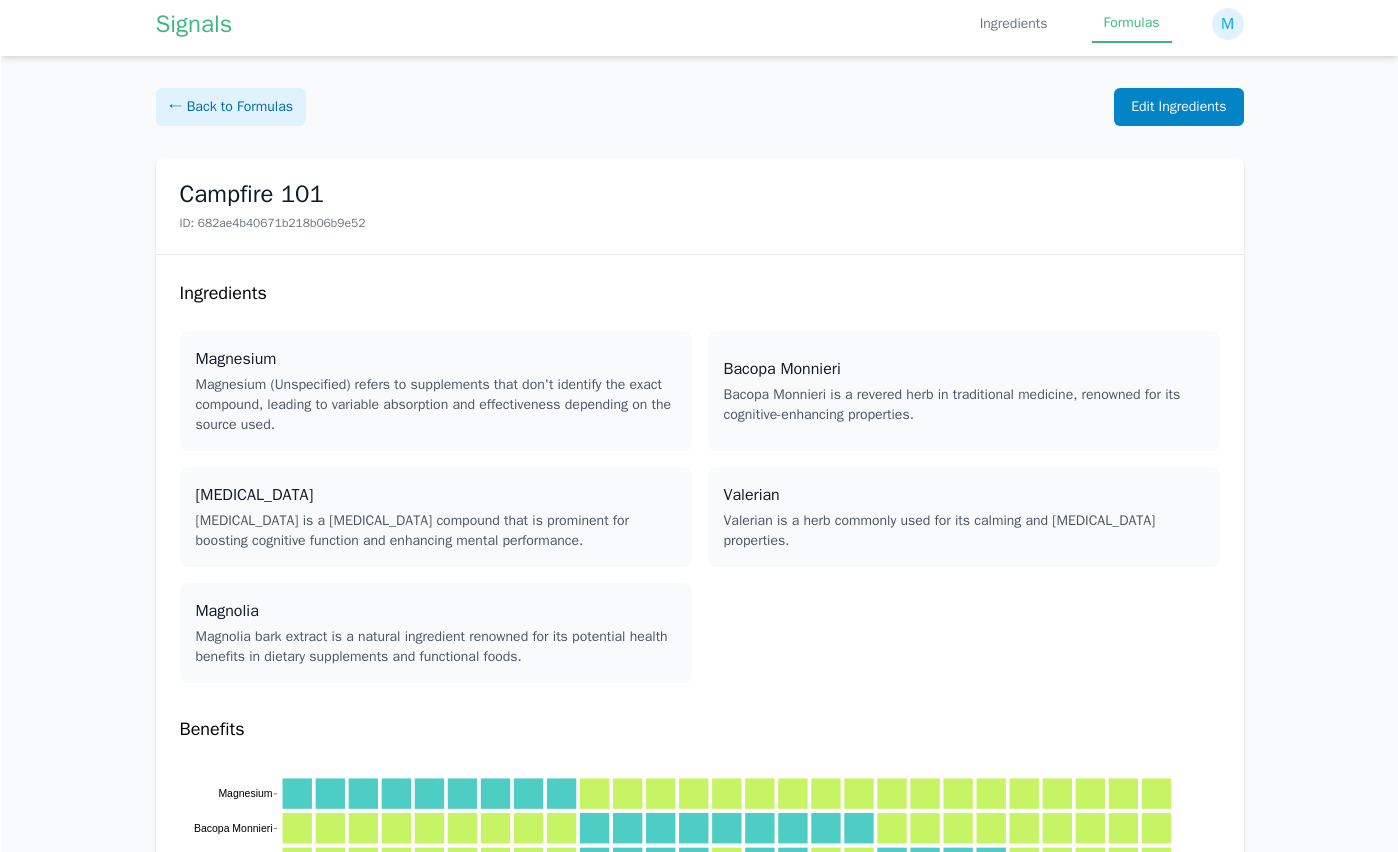 scroll, scrollTop: 0, scrollLeft: 0, axis: both 